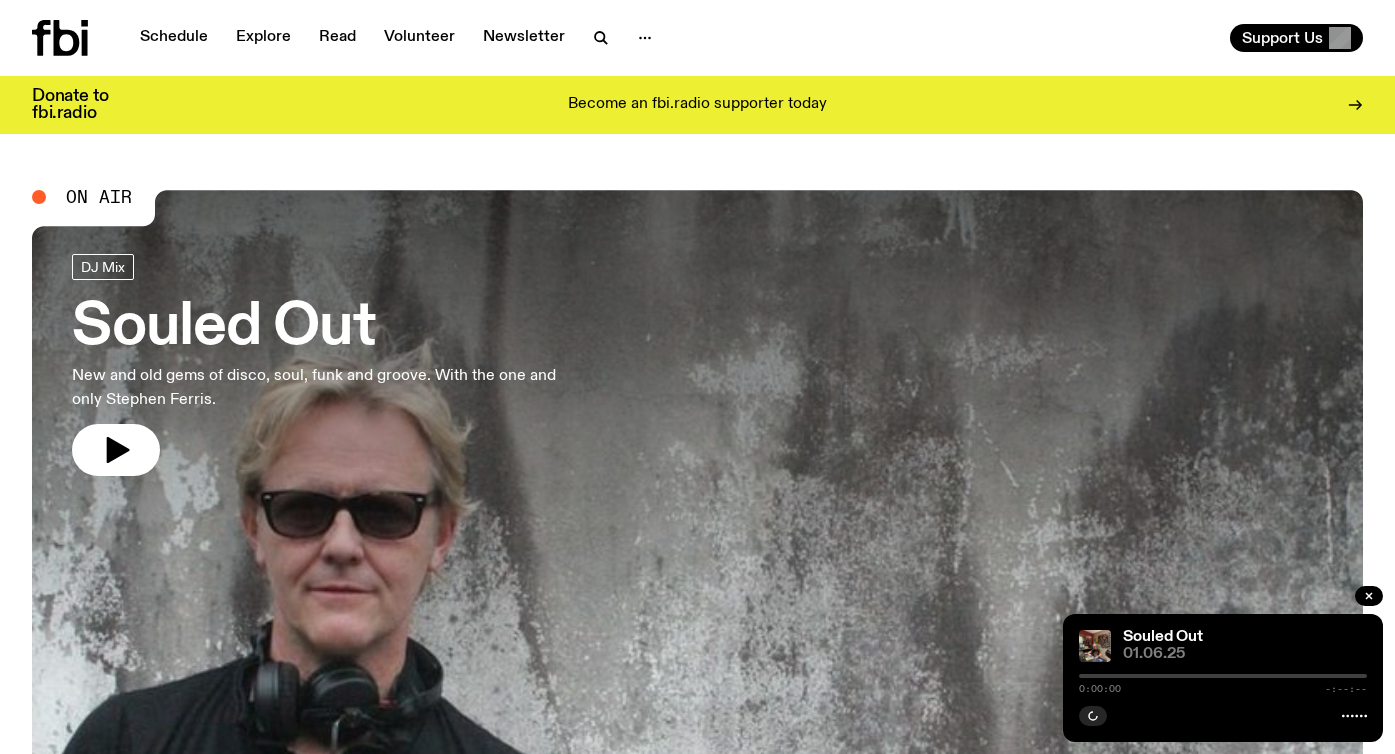 scroll, scrollTop: 0, scrollLeft: 0, axis: both 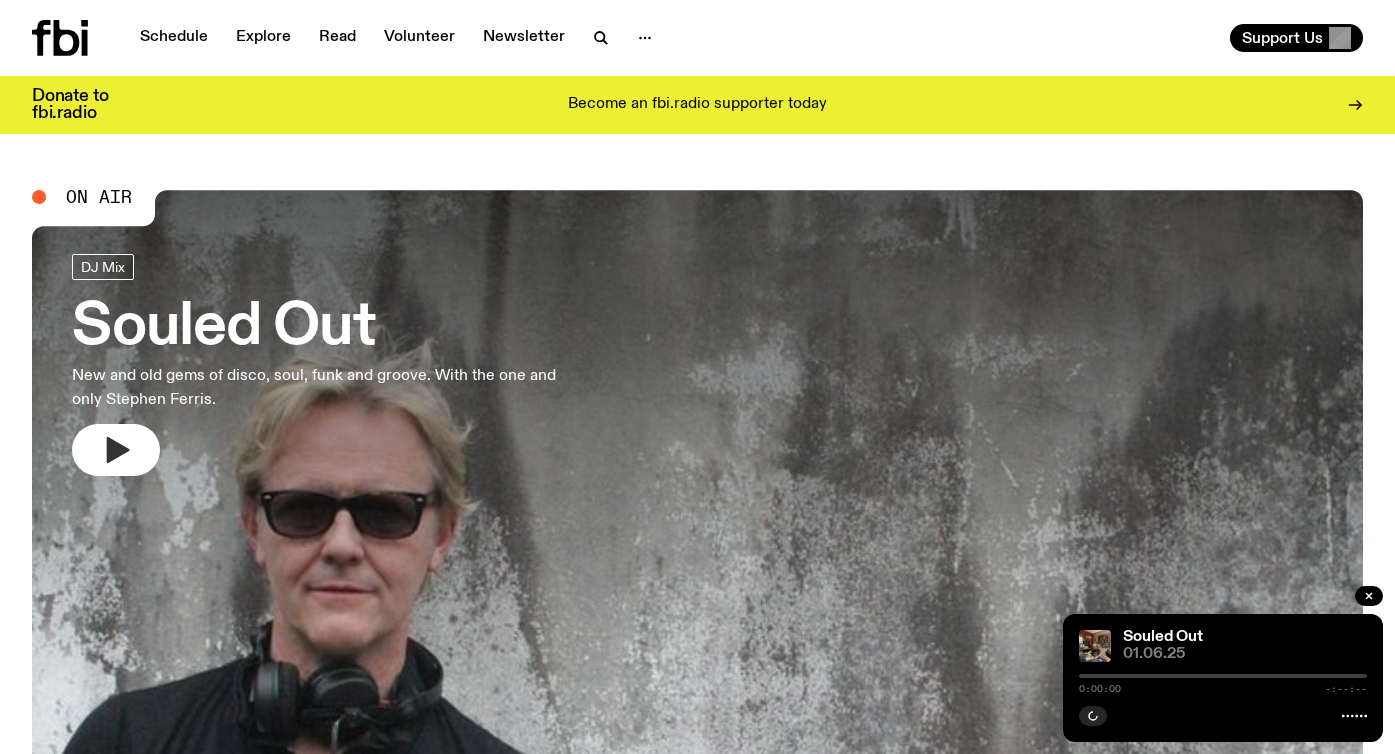 click 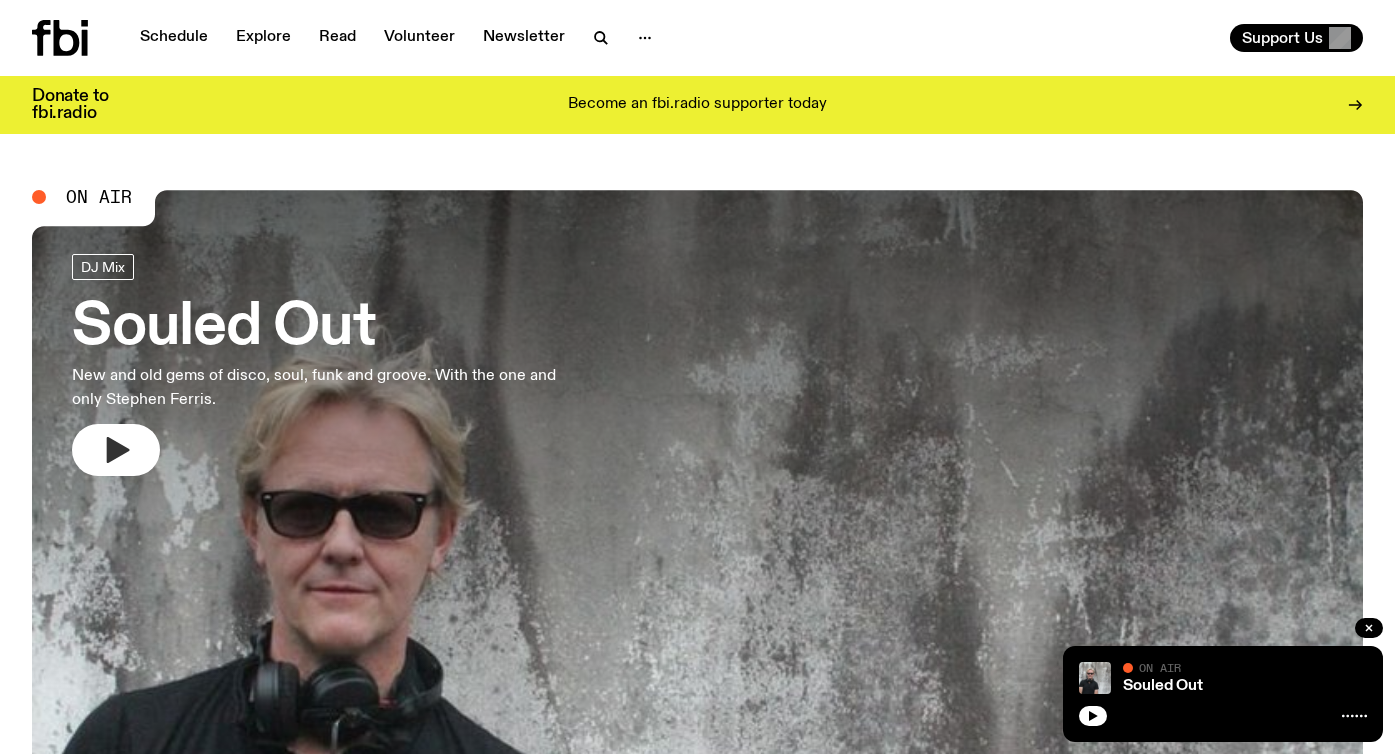 click on "DJ Mix" at bounding box center [328, 270] 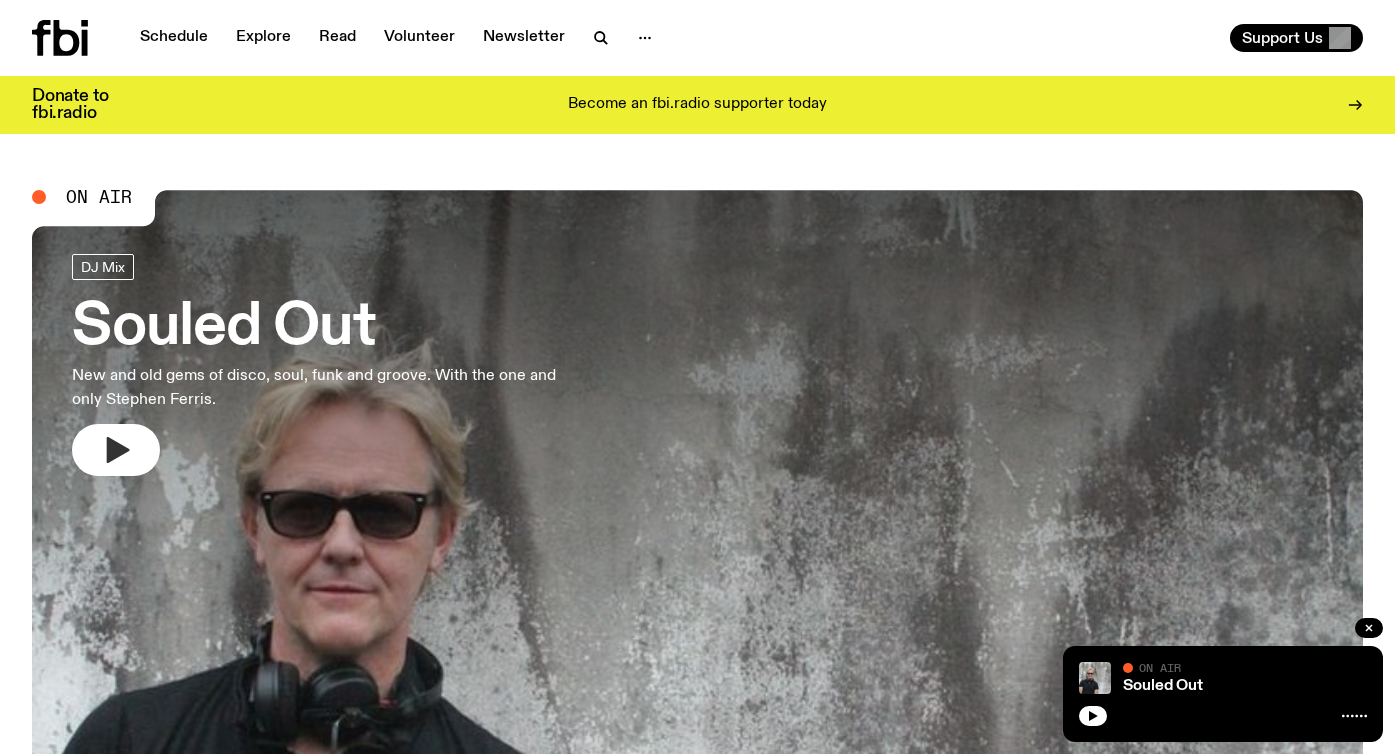 click 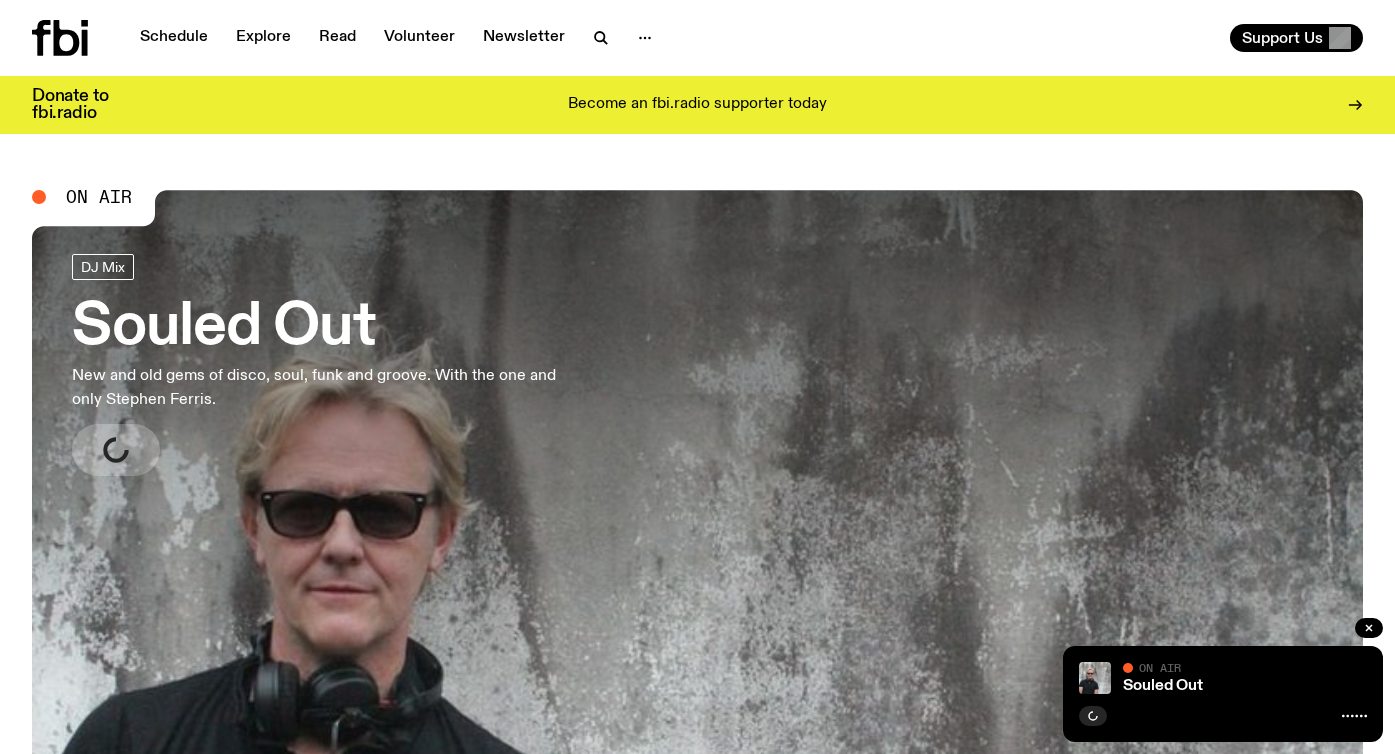 scroll, scrollTop: 0, scrollLeft: 0, axis: both 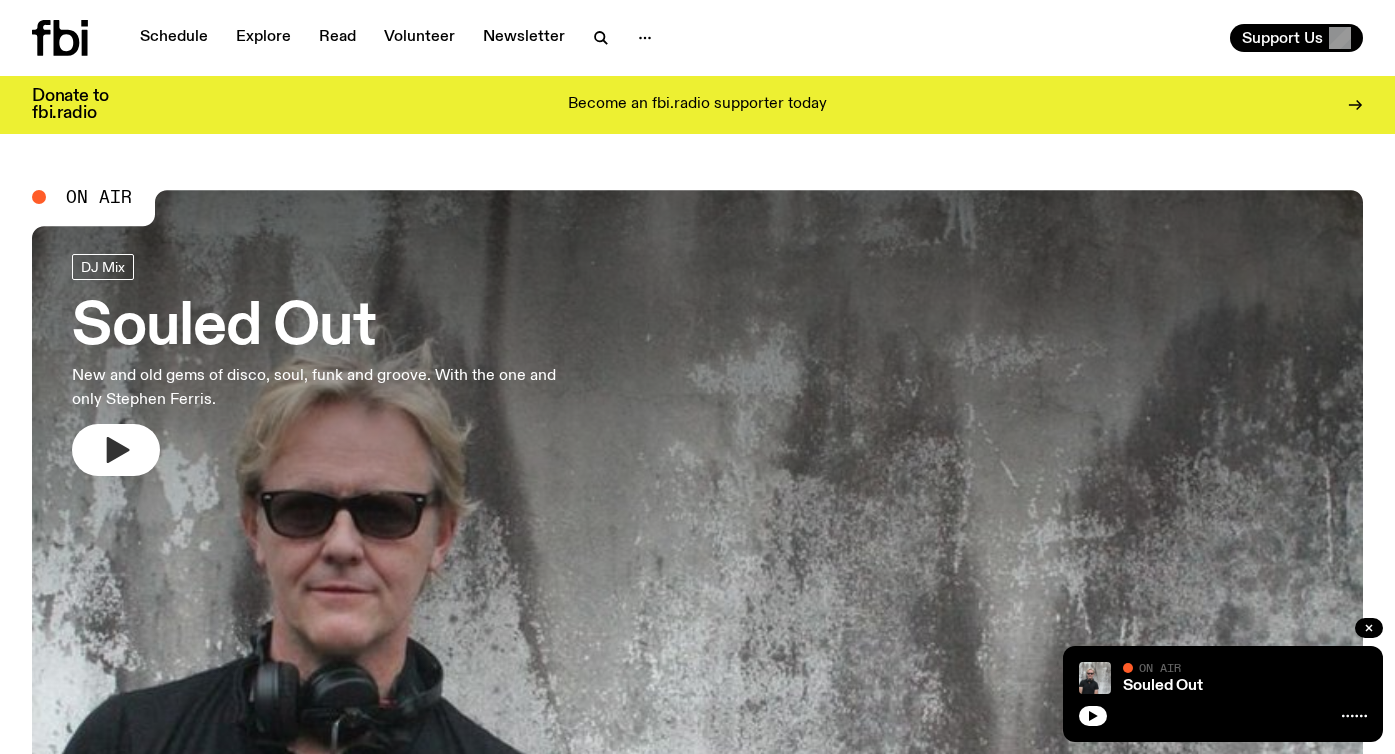 click 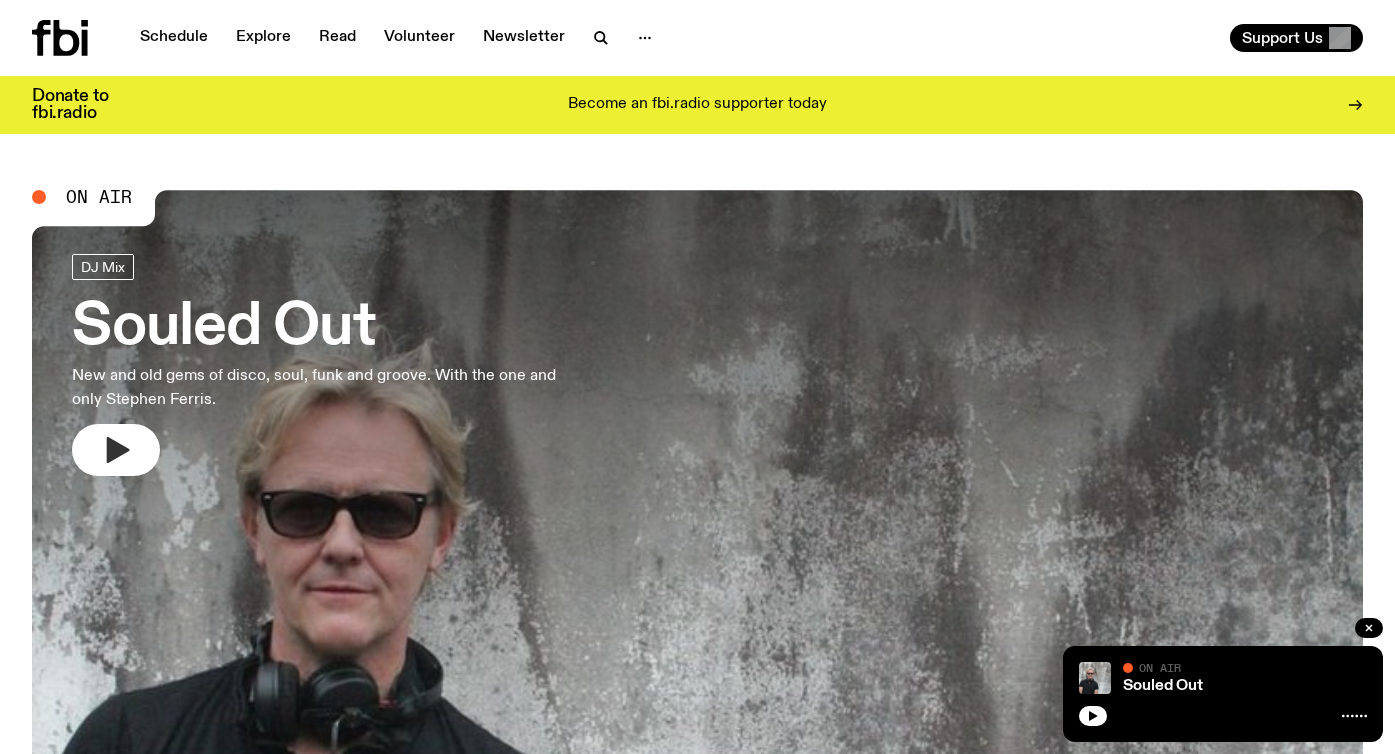 click 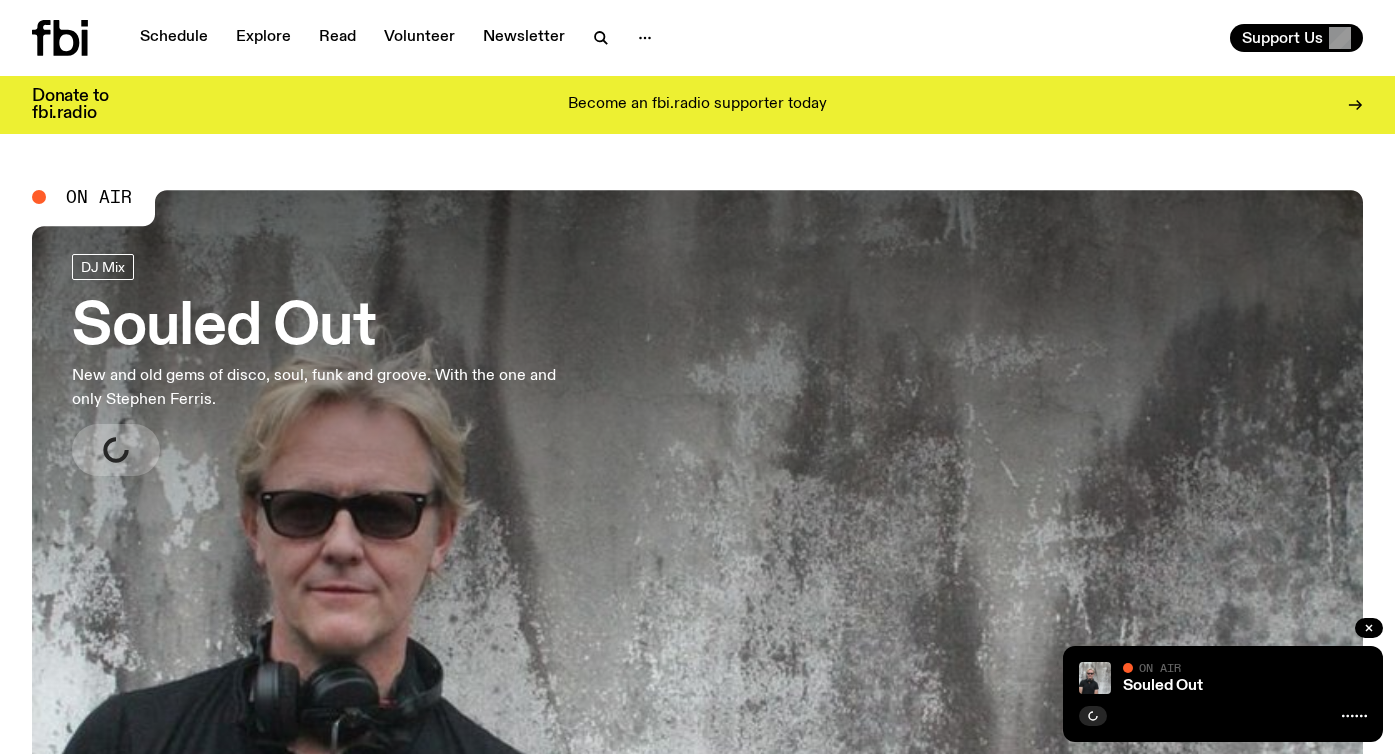 scroll, scrollTop: 0, scrollLeft: 0, axis: both 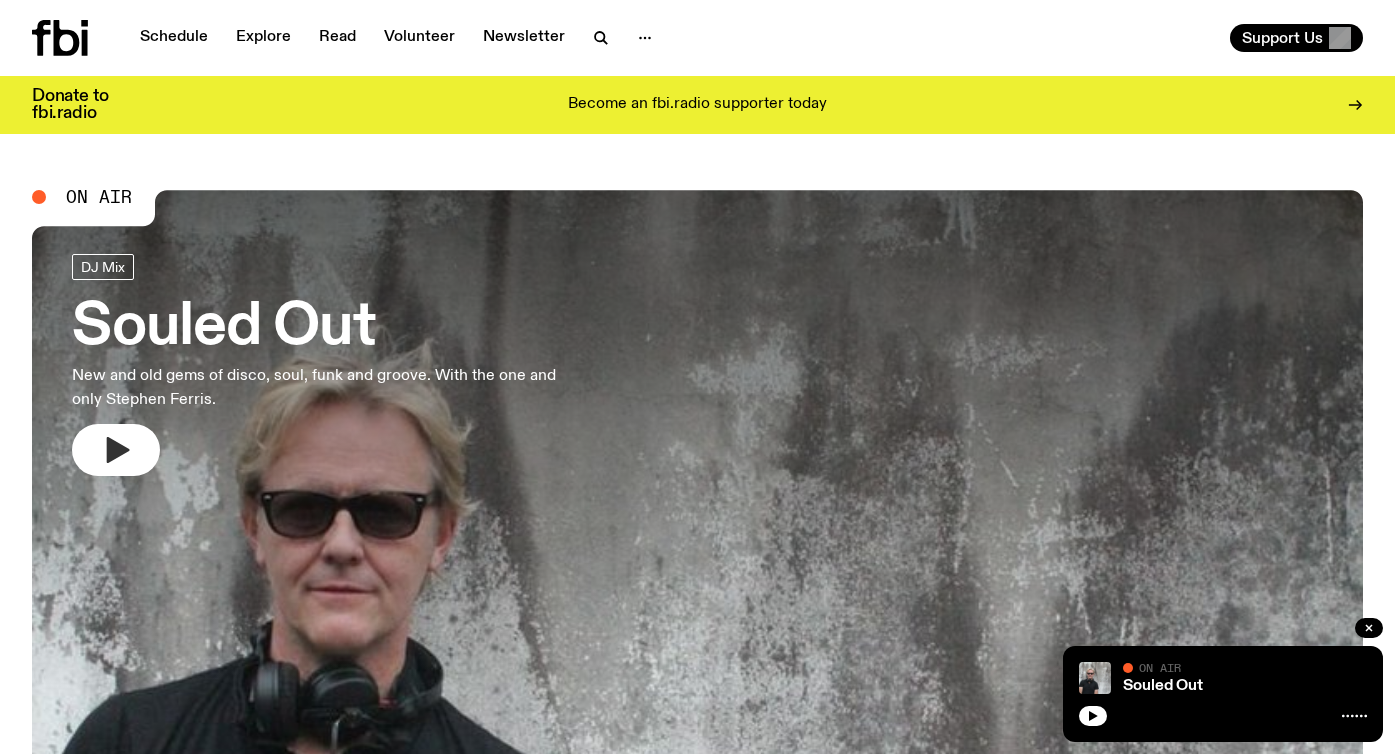 click 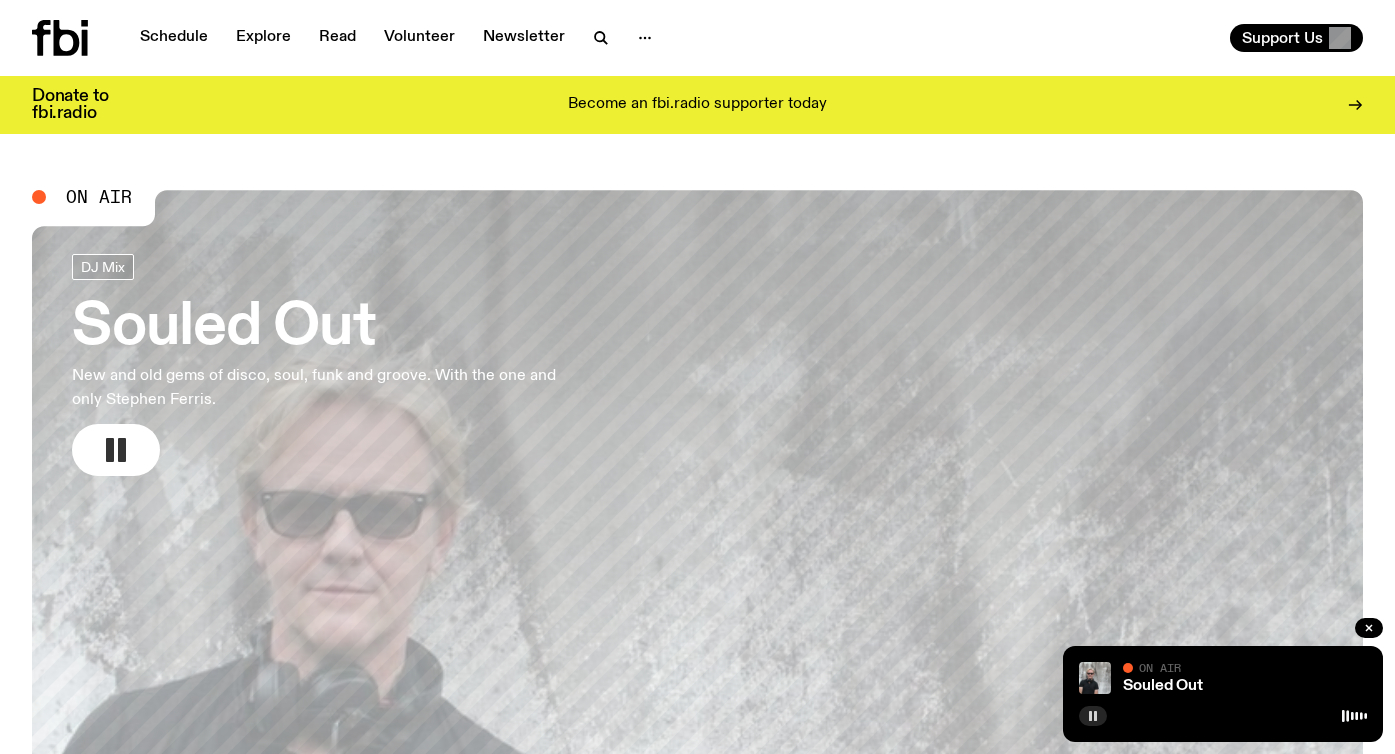 click 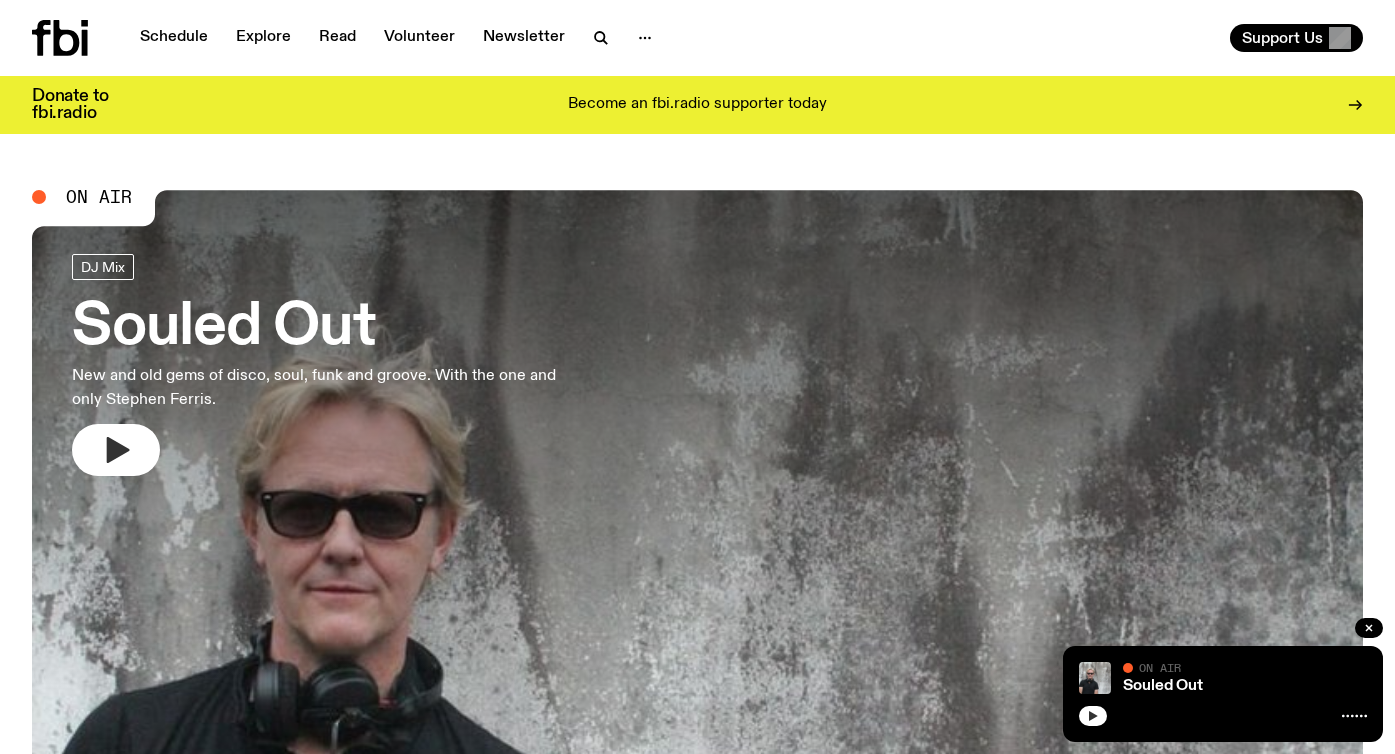 click 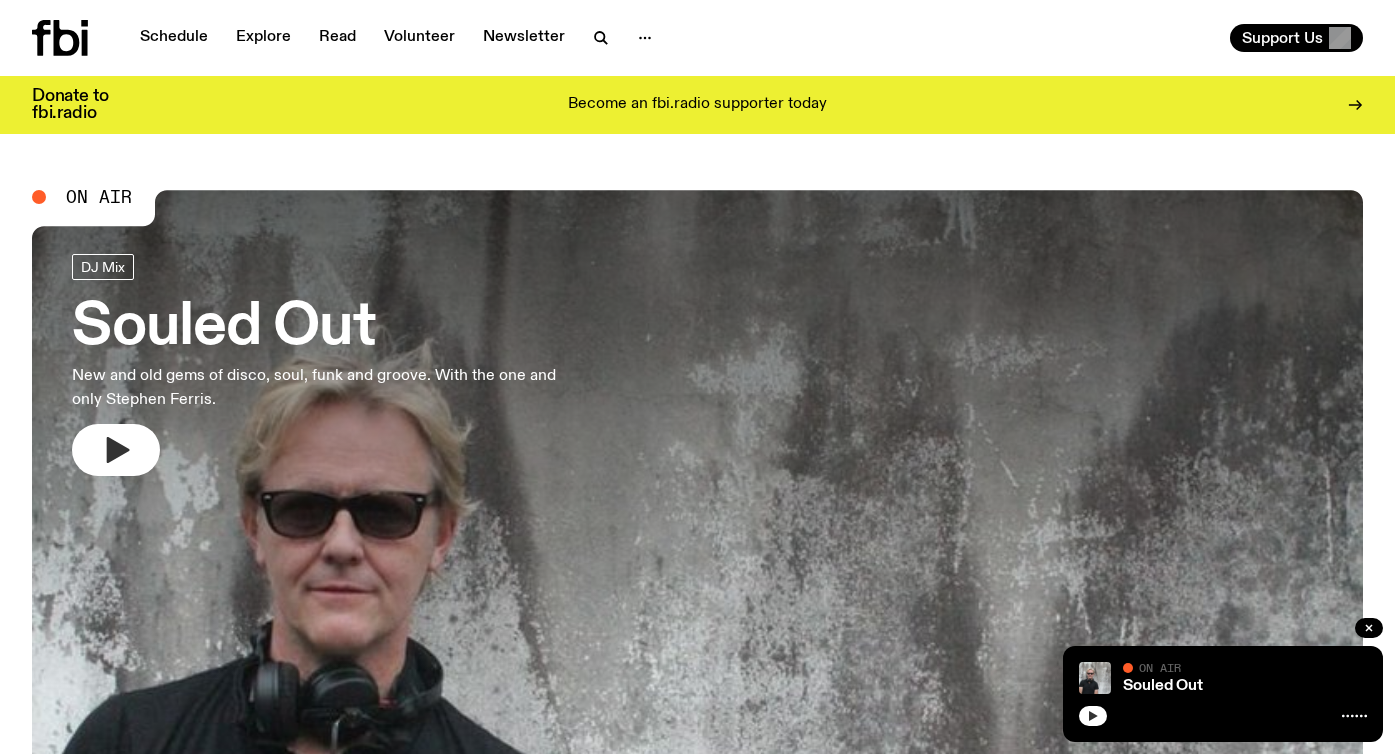 click at bounding box center [1093, 716] 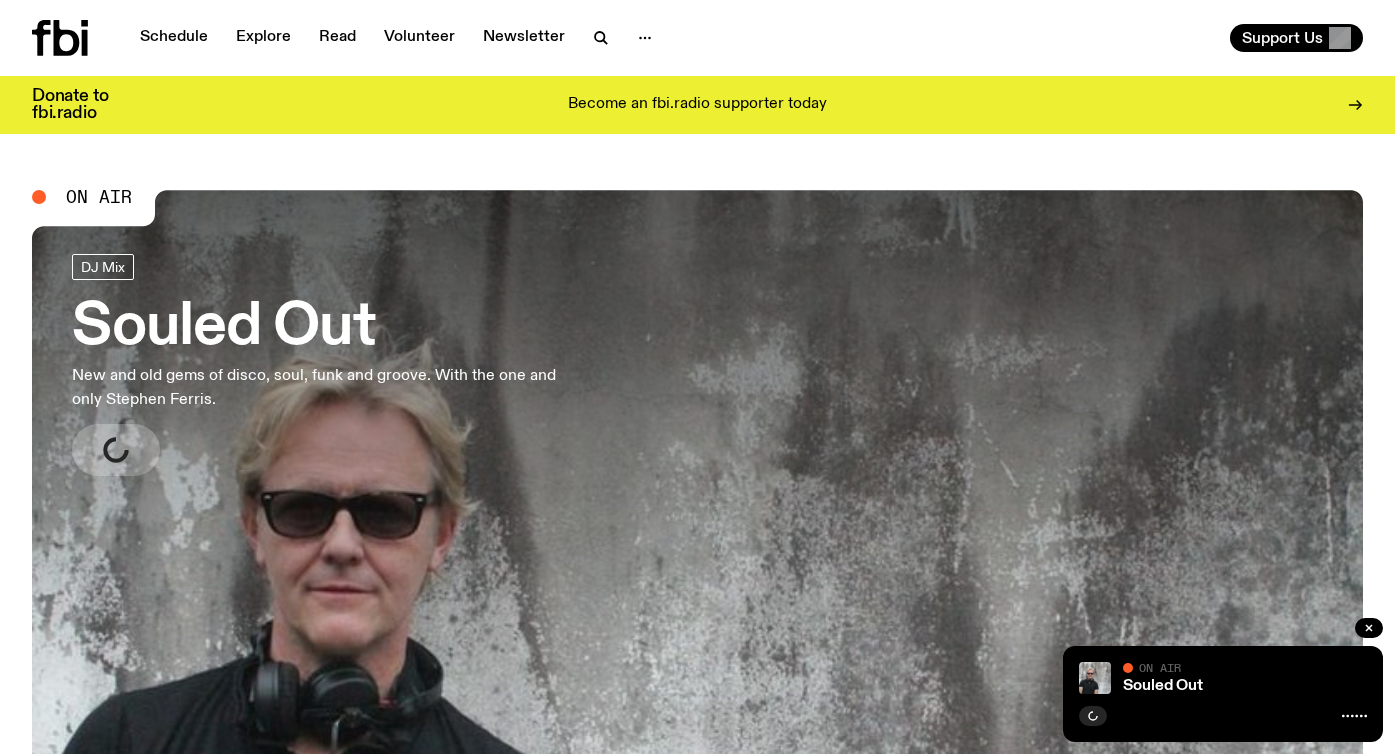 scroll, scrollTop: 0, scrollLeft: 0, axis: both 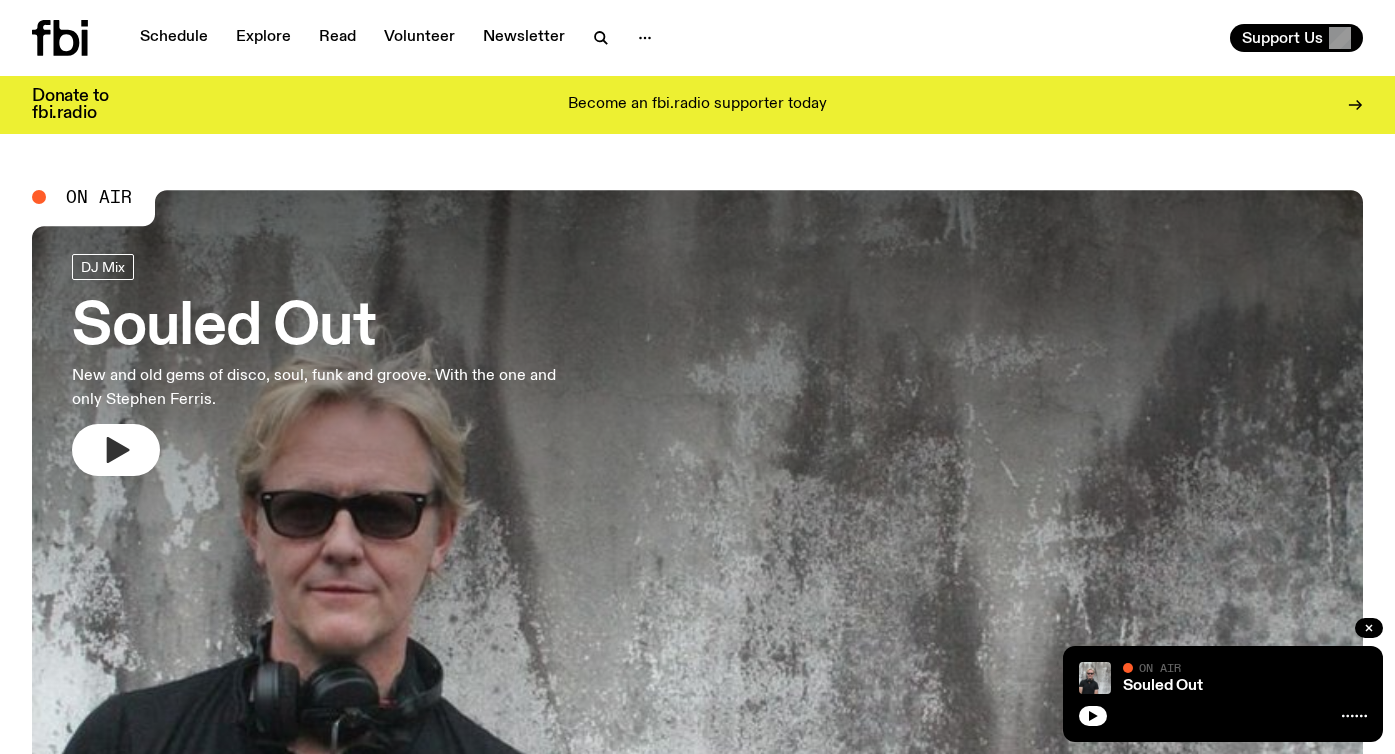 click 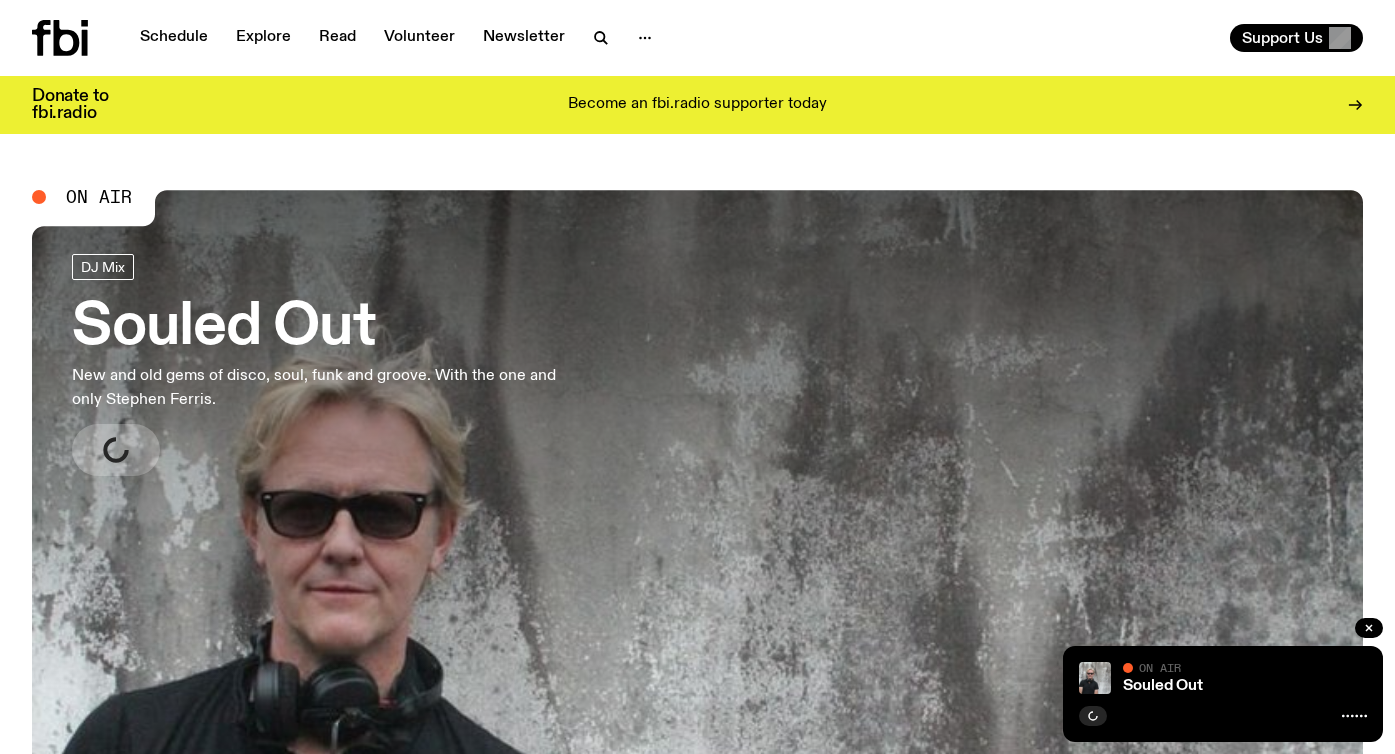 scroll, scrollTop: 0, scrollLeft: 0, axis: both 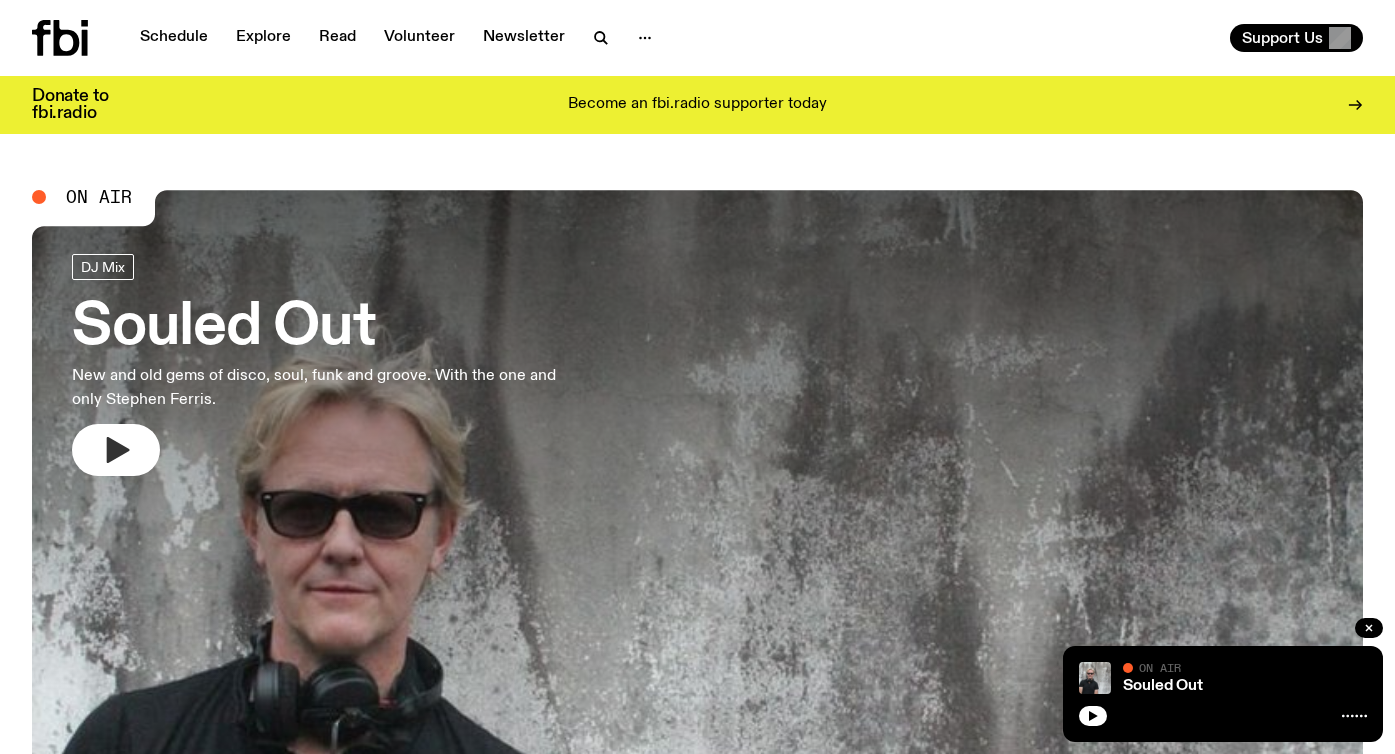 click 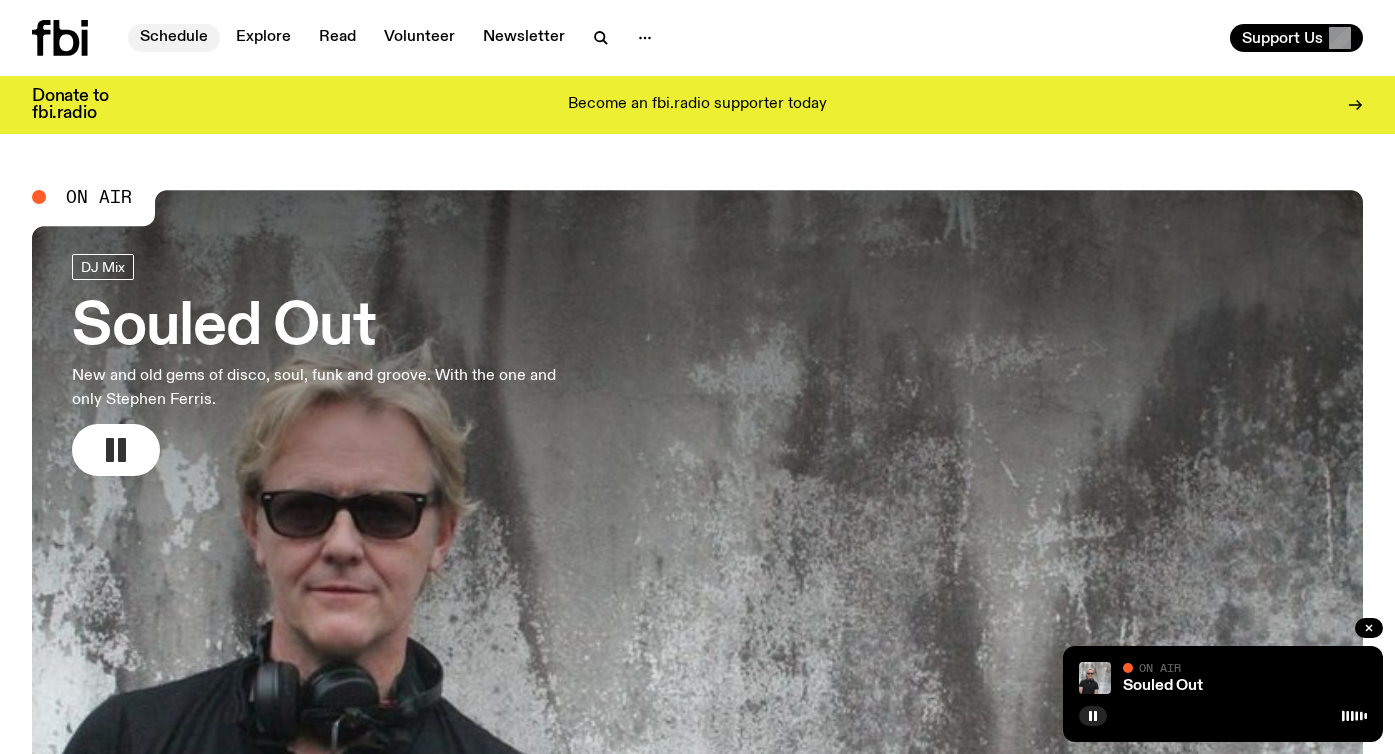 click on "Schedule" at bounding box center [174, 38] 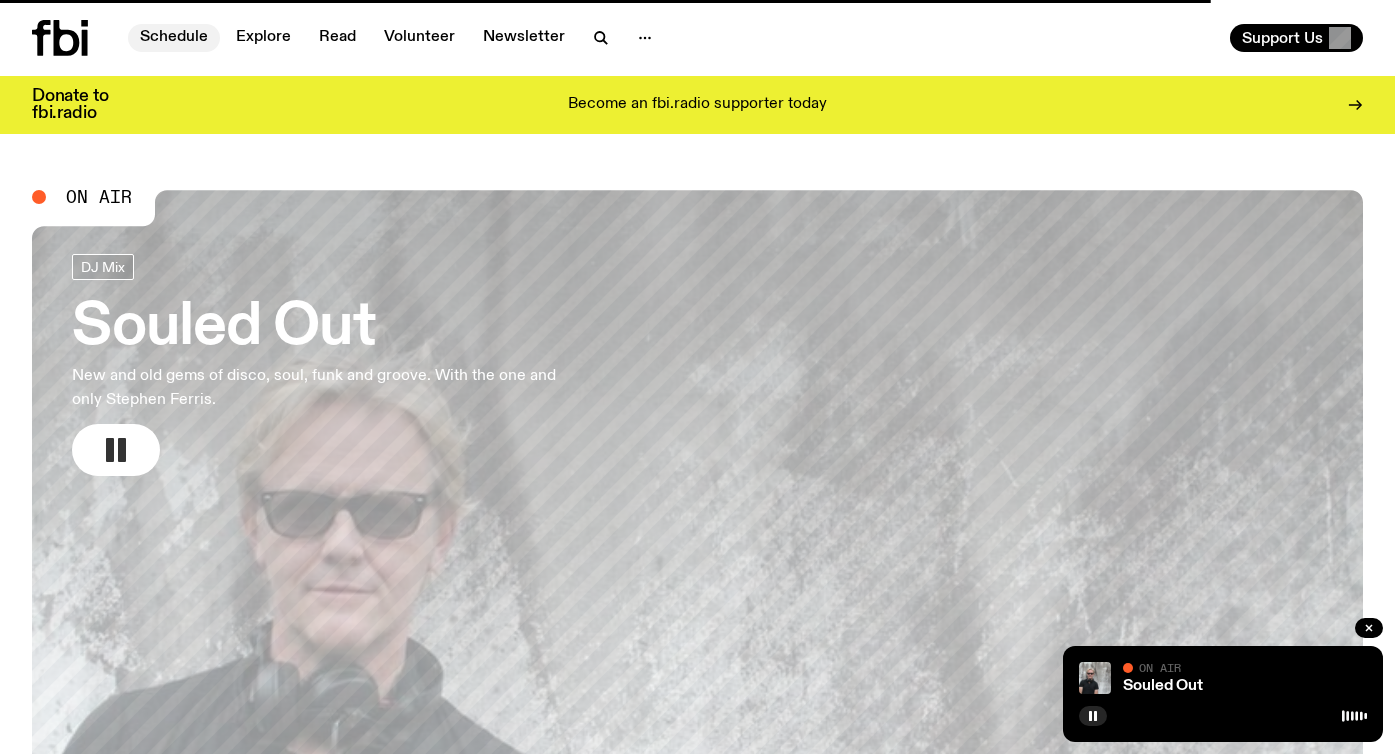 click on "Schedule" at bounding box center (174, 38) 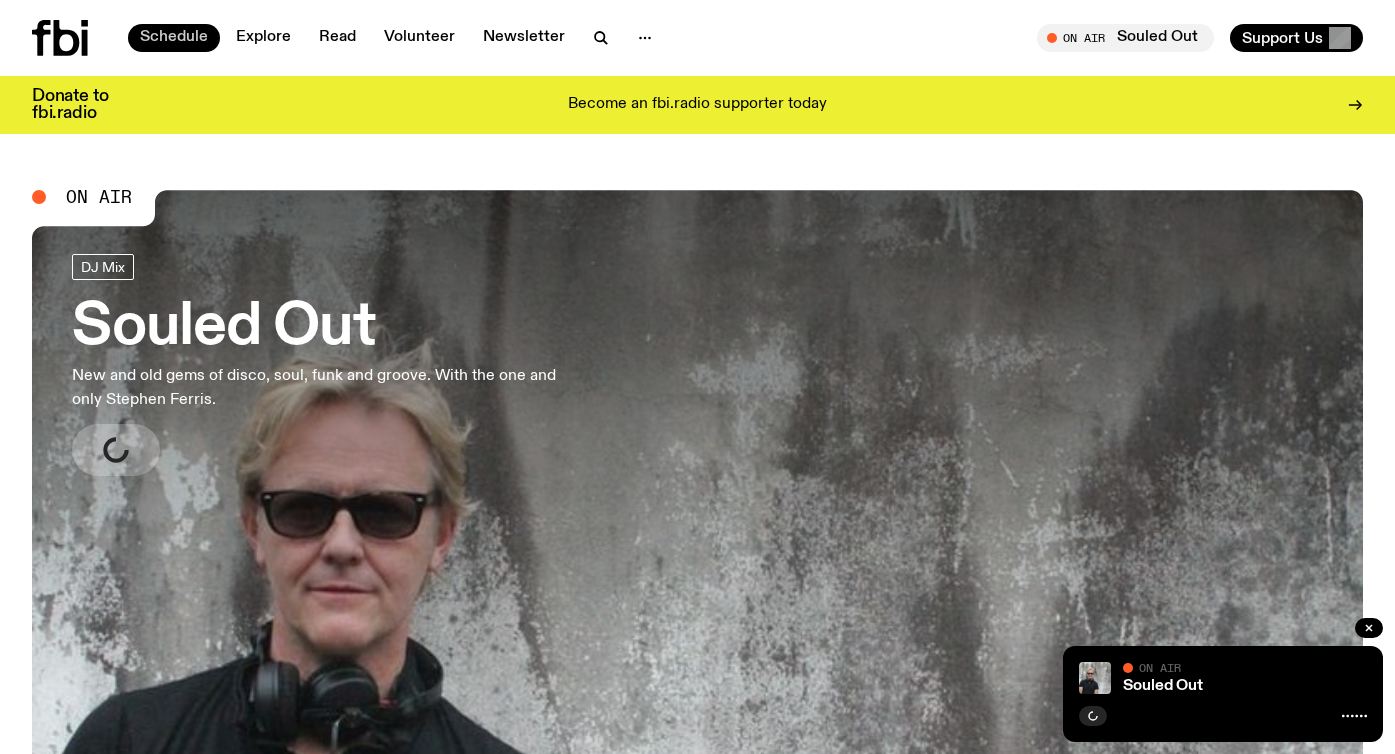 click on "Schedule" at bounding box center (174, 38) 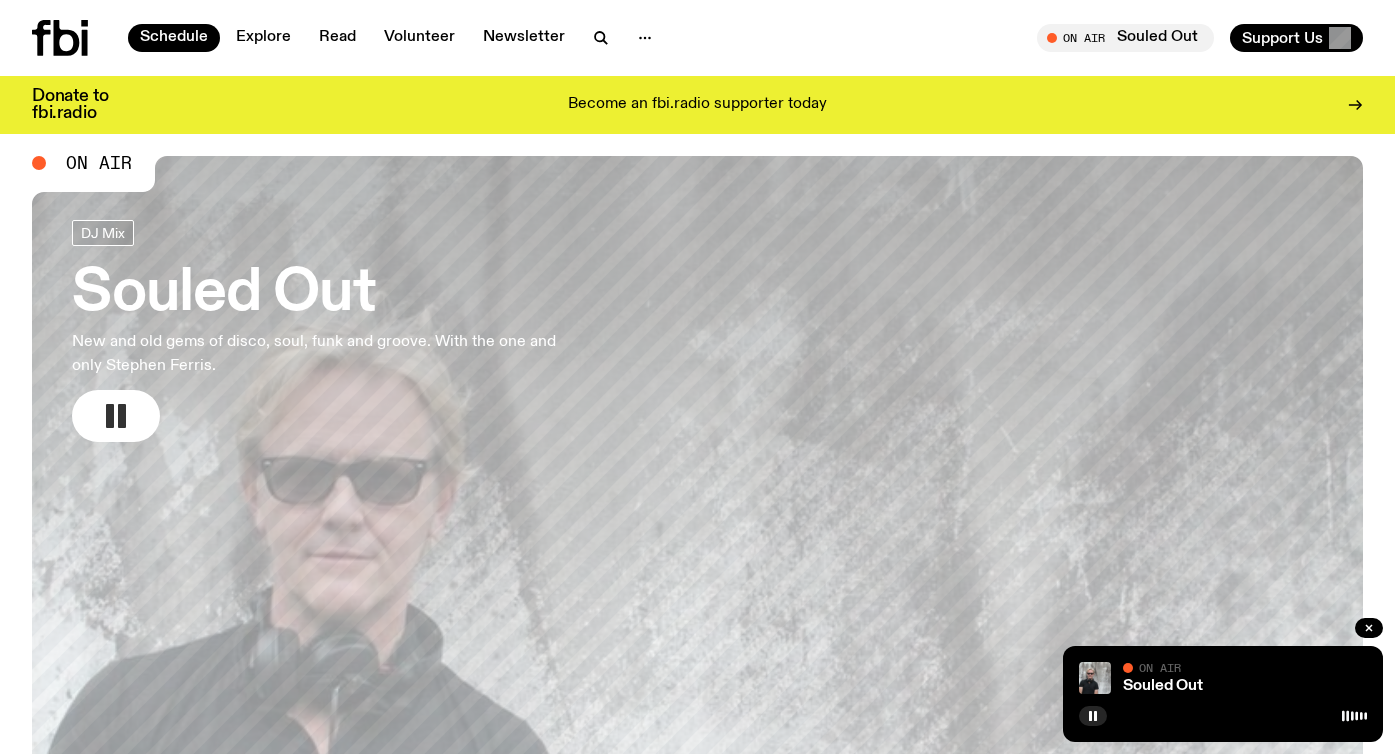 scroll, scrollTop: 0, scrollLeft: 0, axis: both 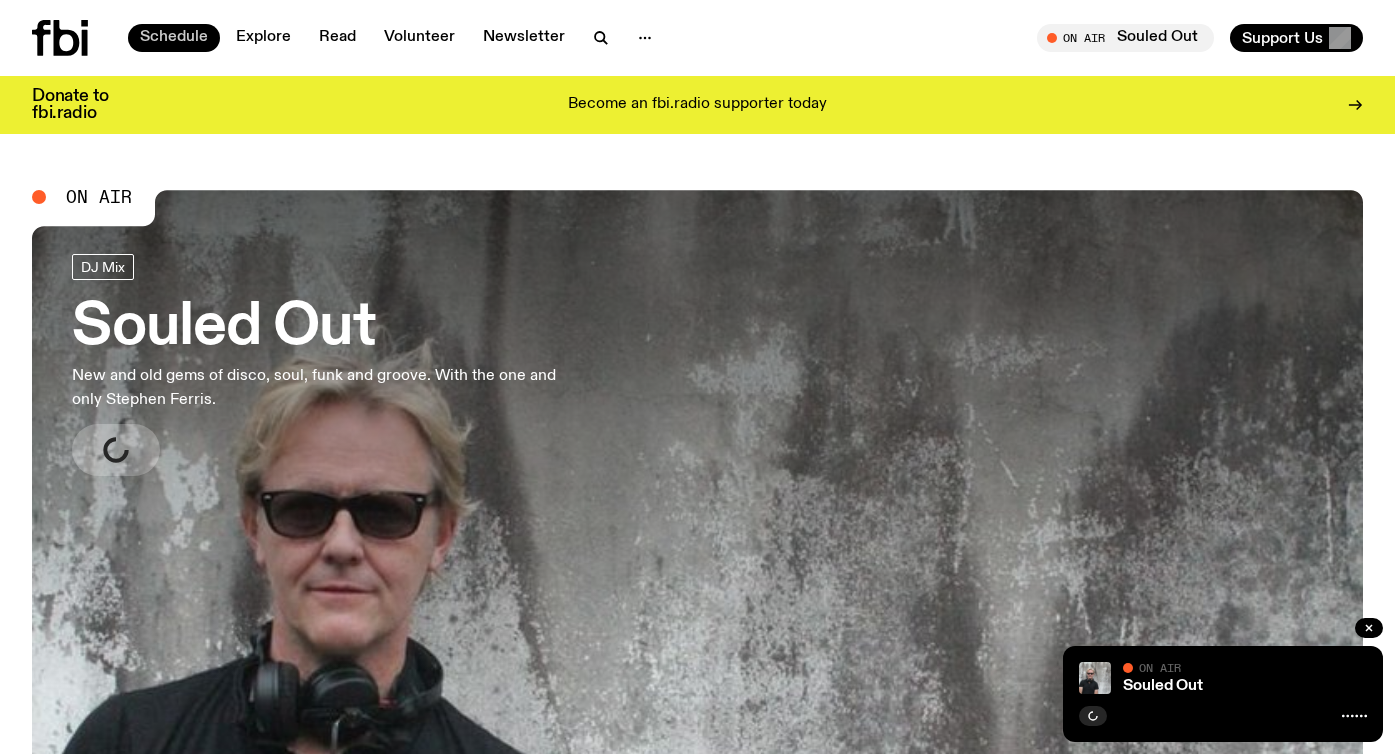 click on "Schedule" at bounding box center (174, 38) 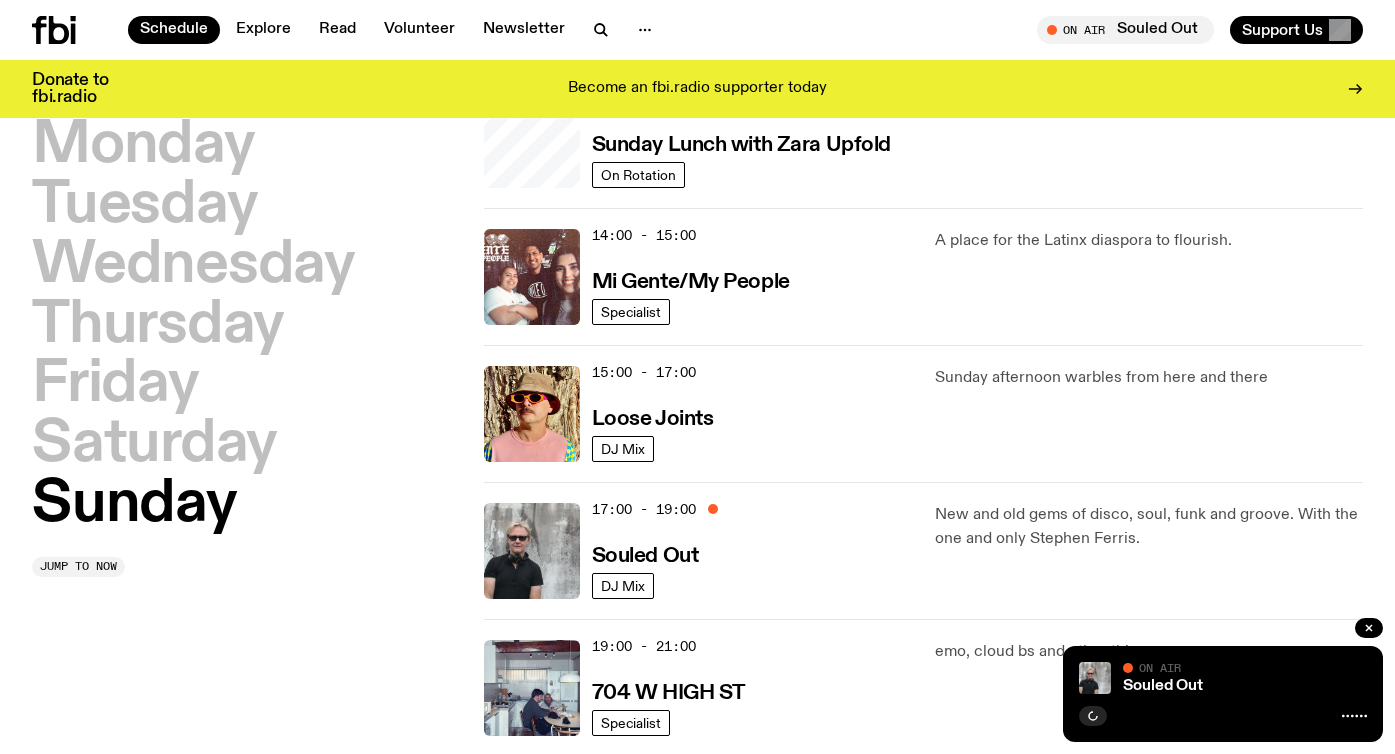 scroll, scrollTop: 931, scrollLeft: 0, axis: vertical 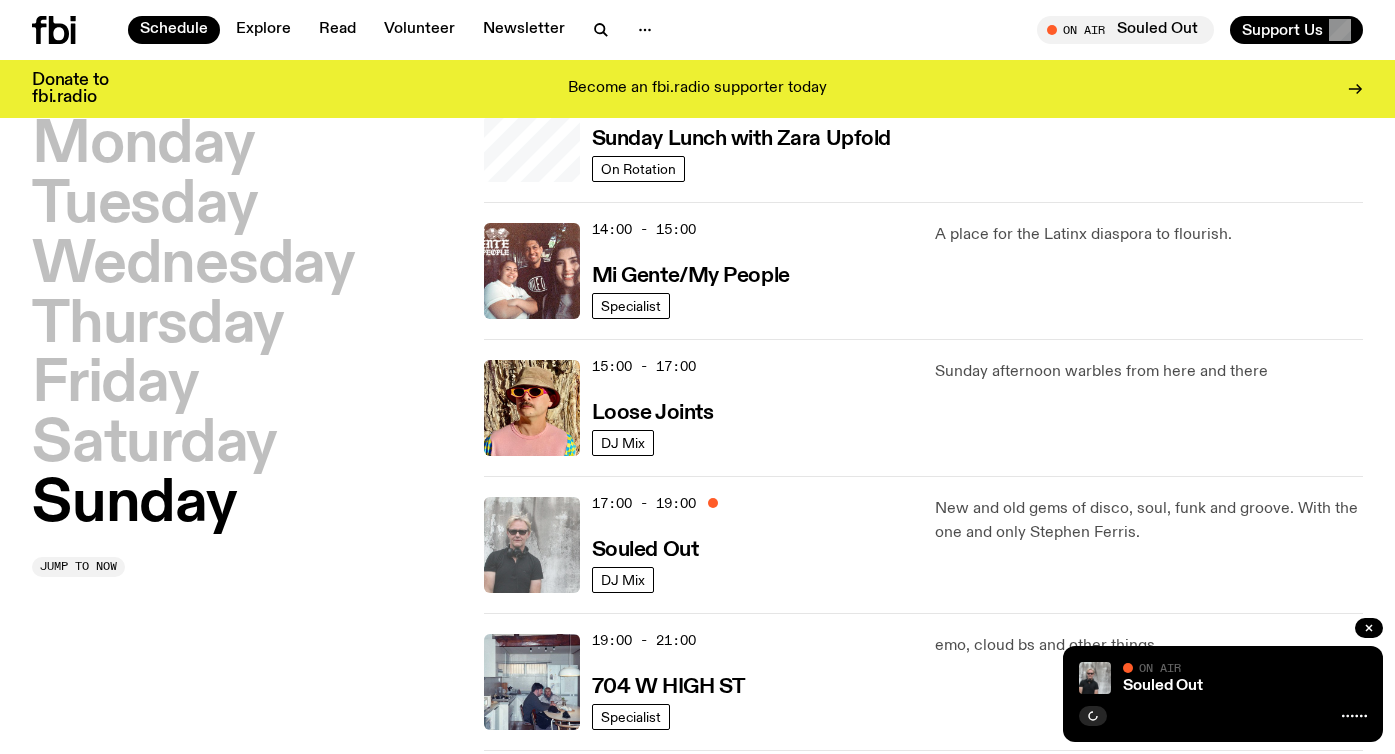 click 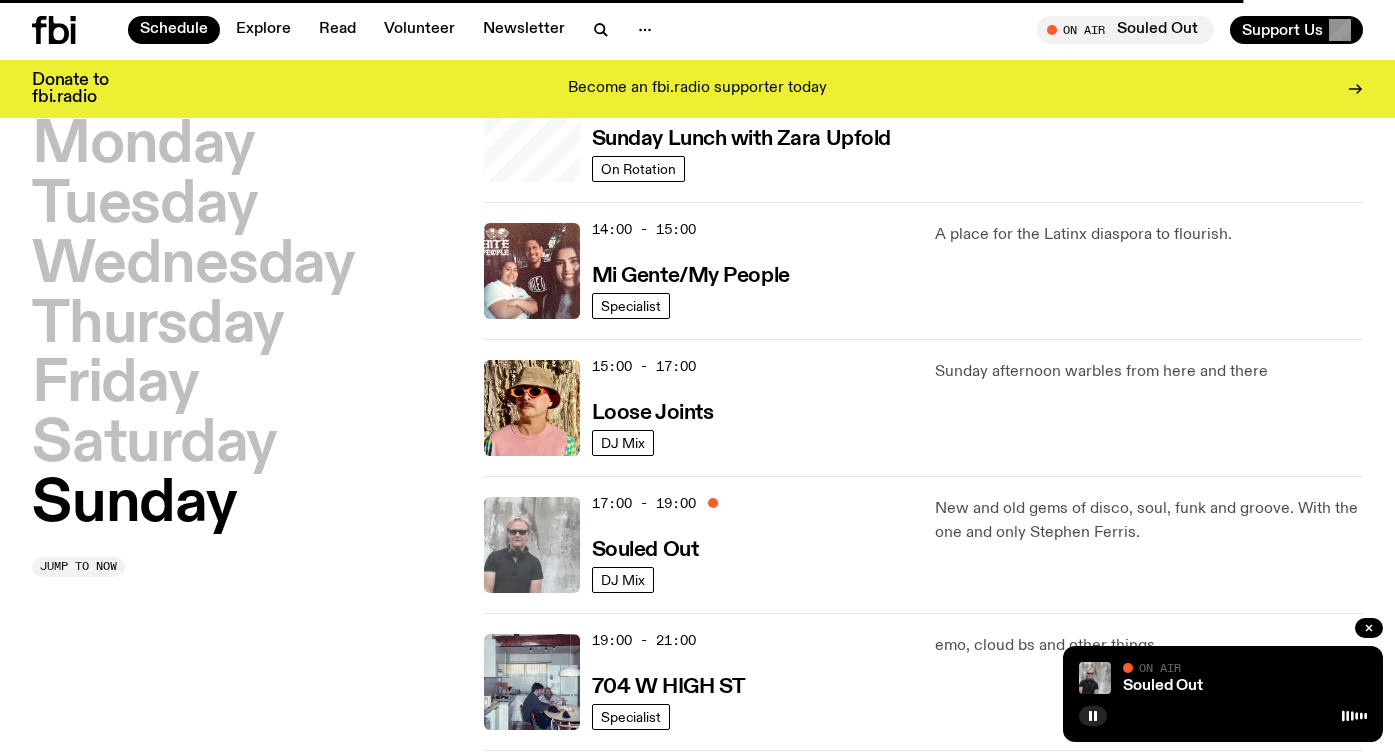 click 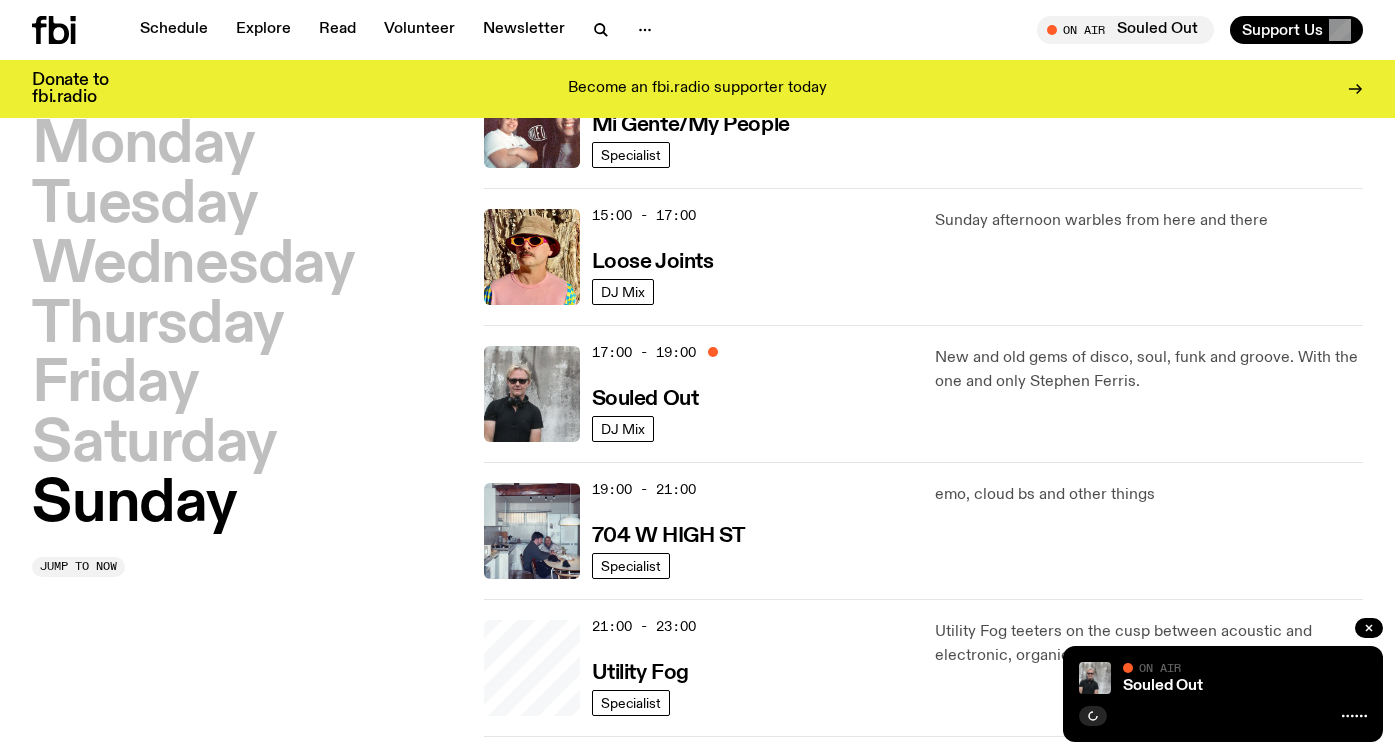 scroll, scrollTop: 1083, scrollLeft: 0, axis: vertical 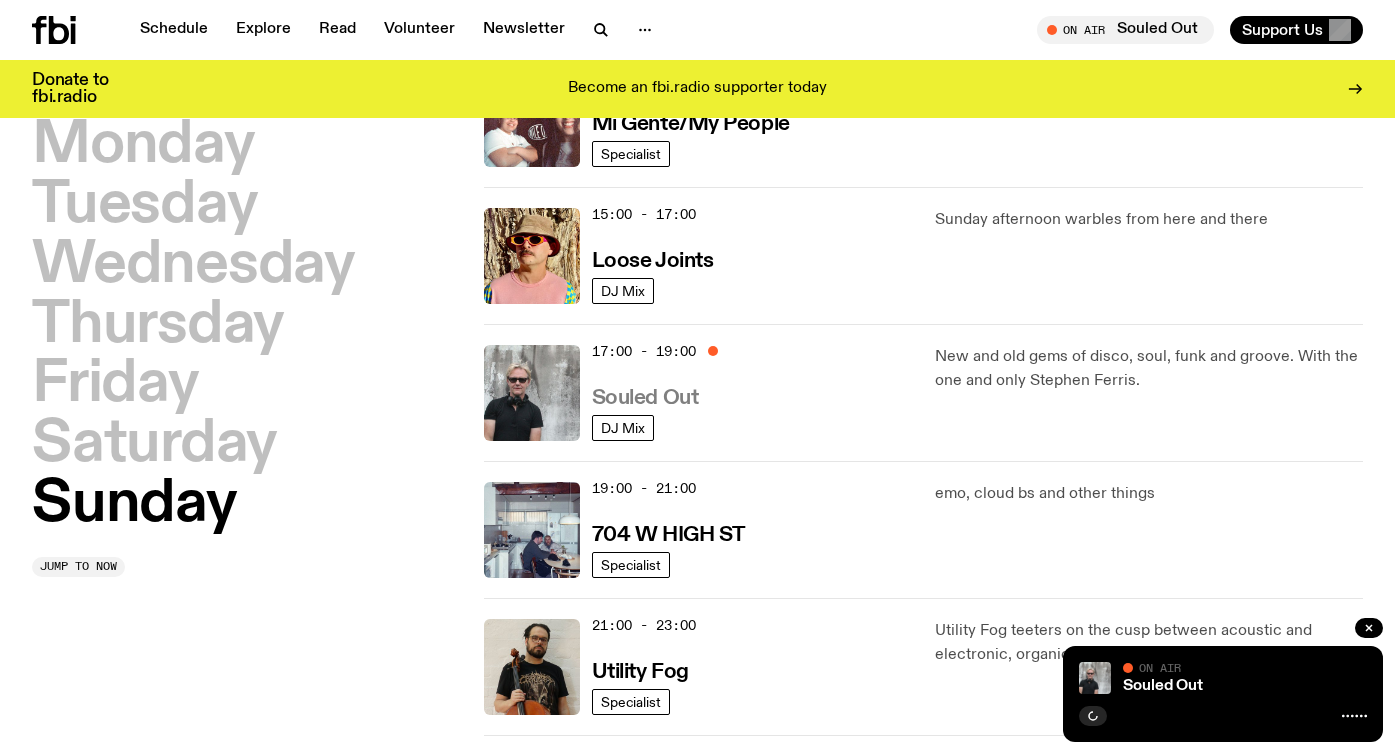 click on "Souled Out" at bounding box center (645, 398) 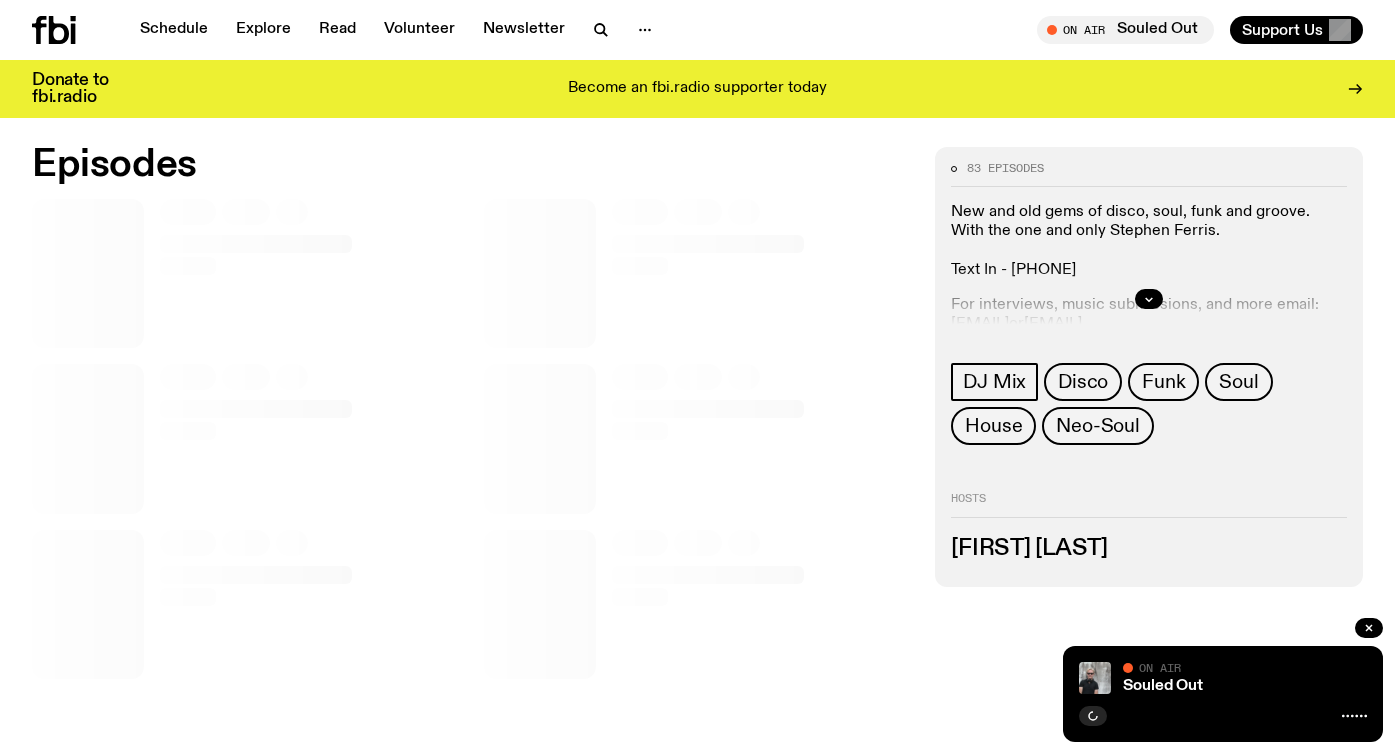 scroll, scrollTop: 923, scrollLeft: 0, axis: vertical 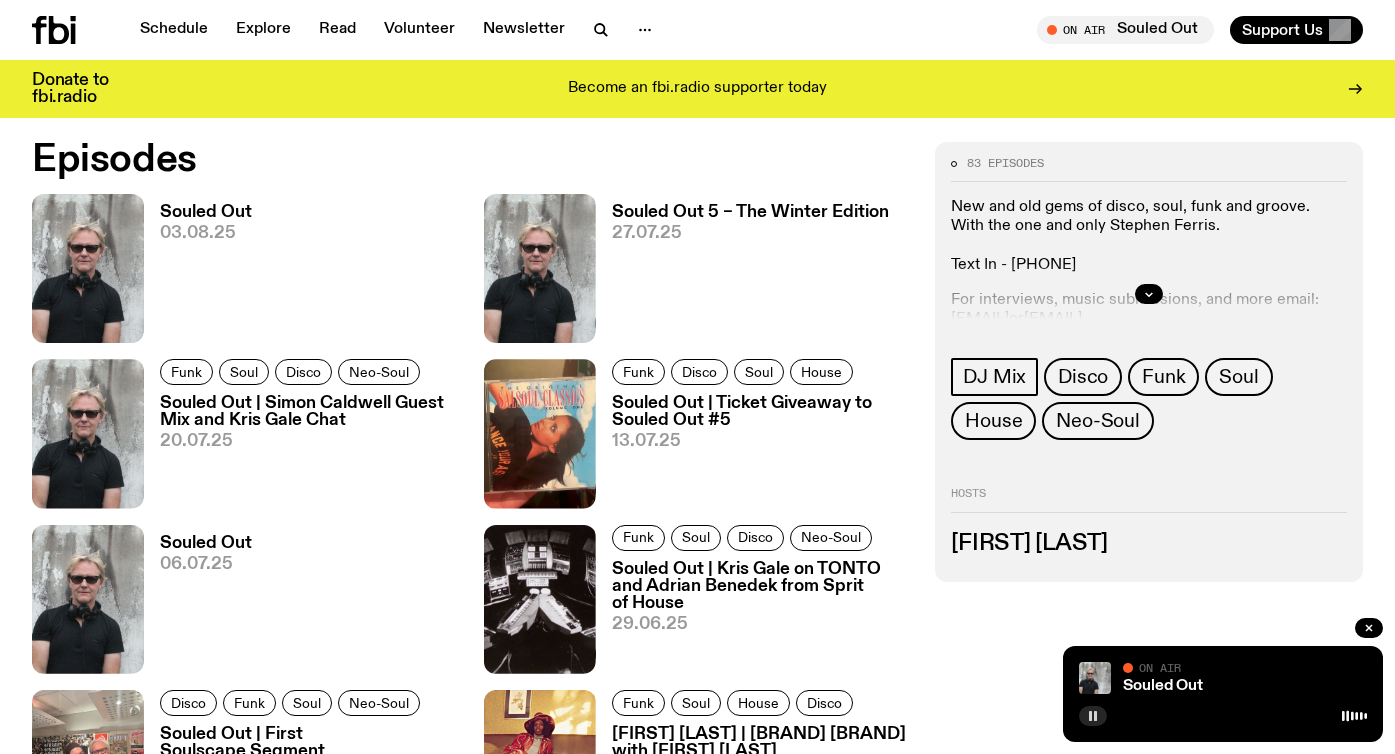 click 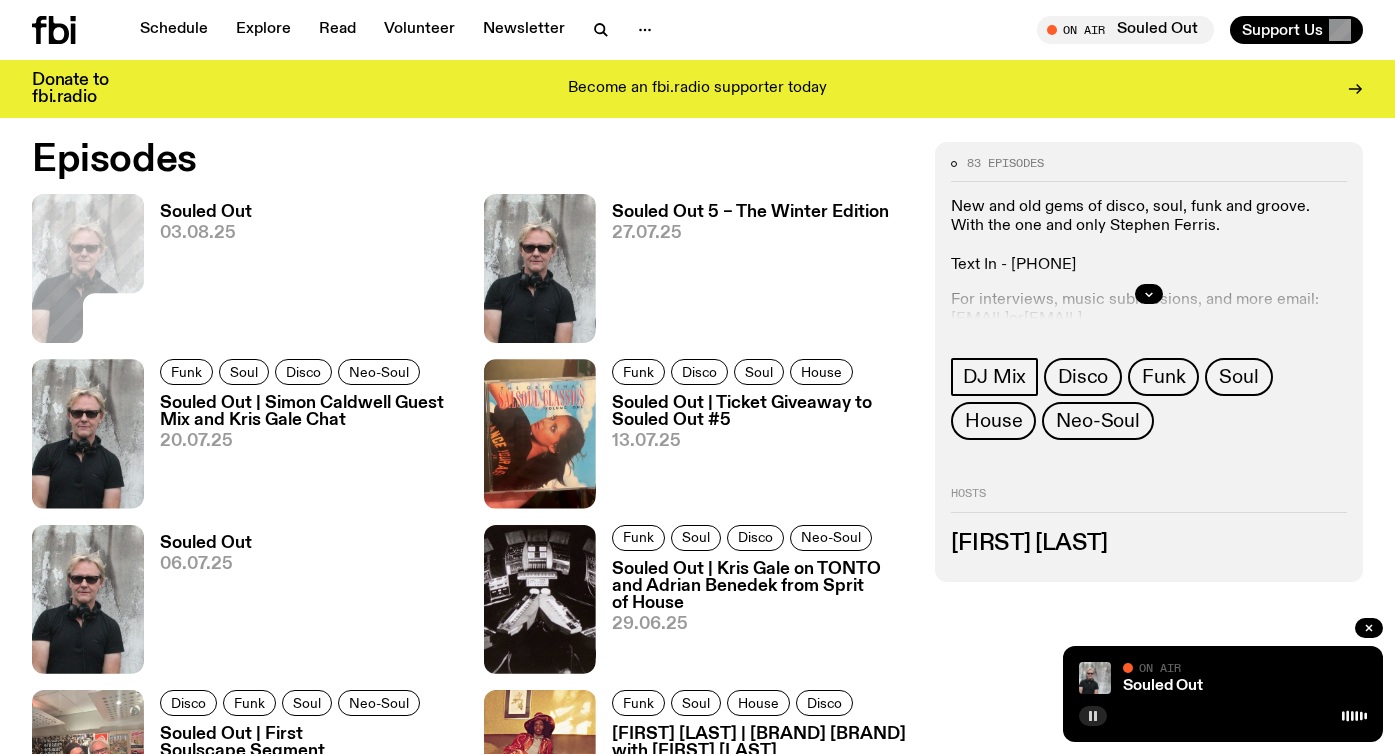 click at bounding box center [1093, 716] 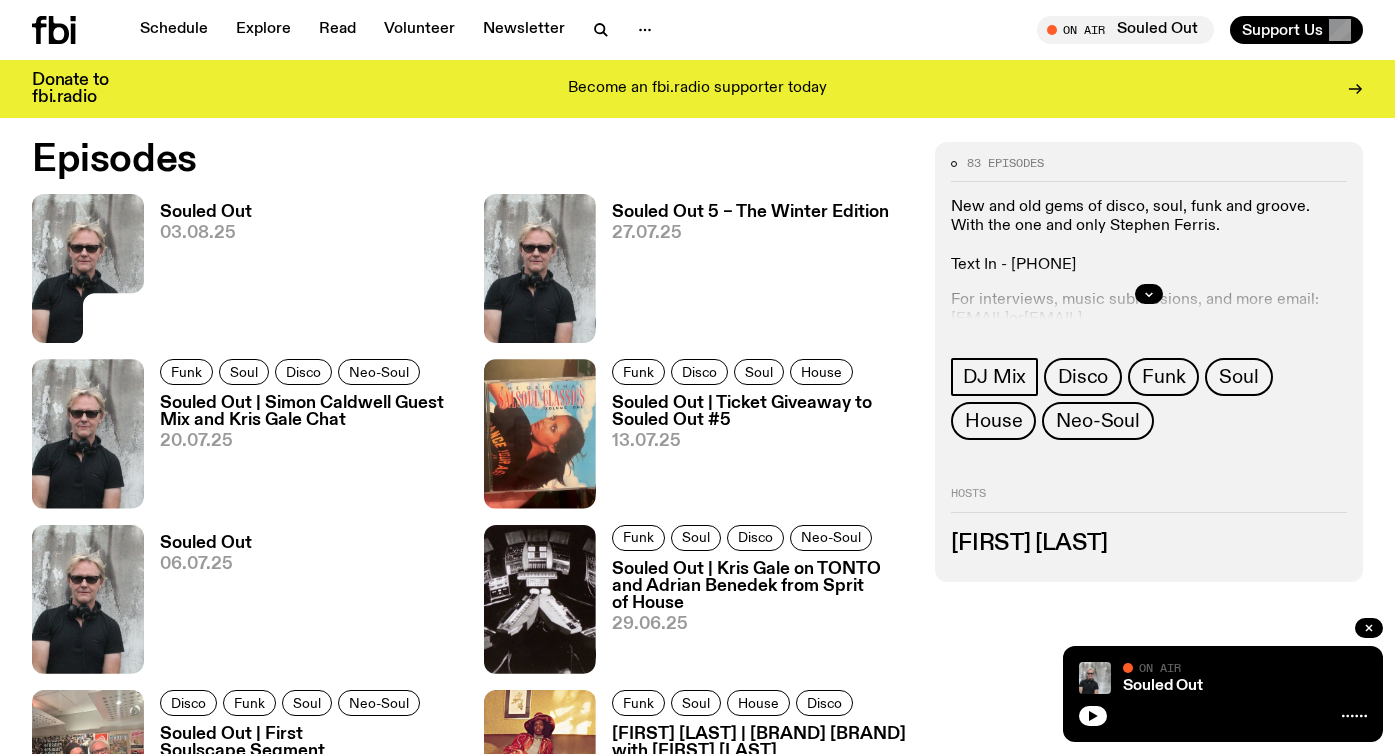 type 